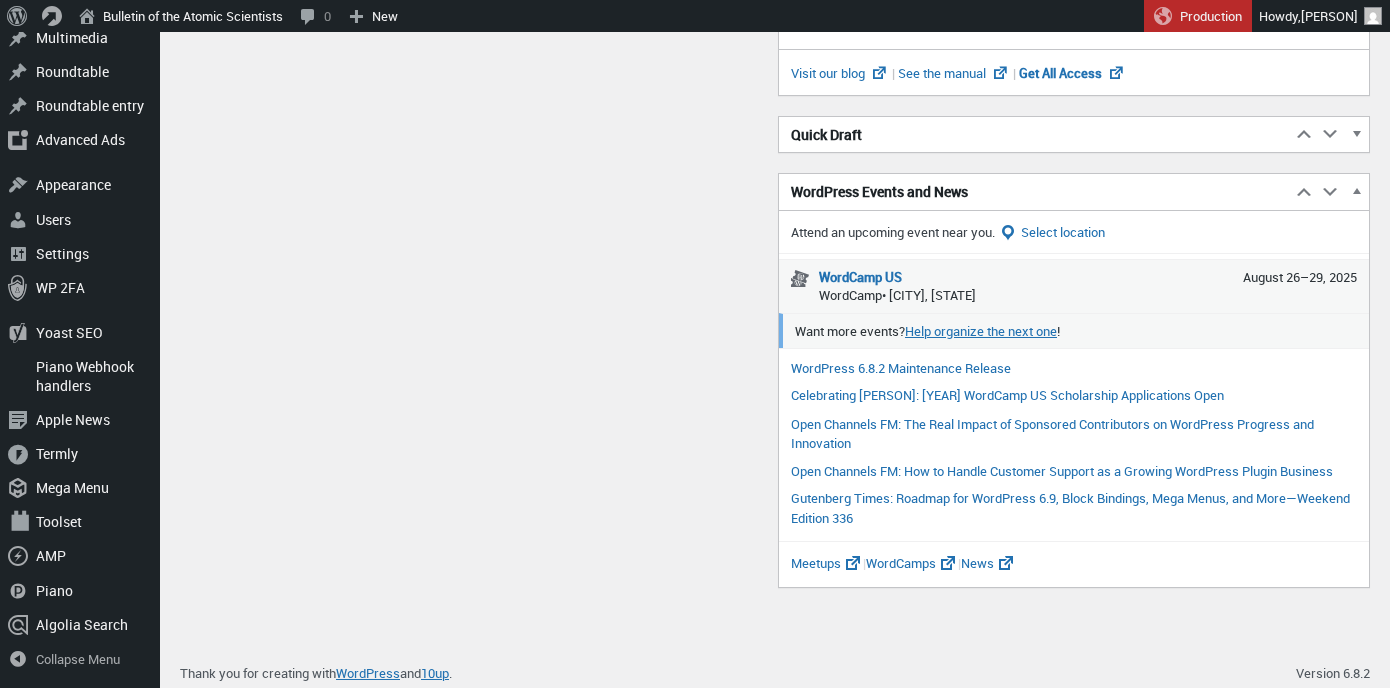 scroll, scrollTop: 840, scrollLeft: 0, axis: vertical 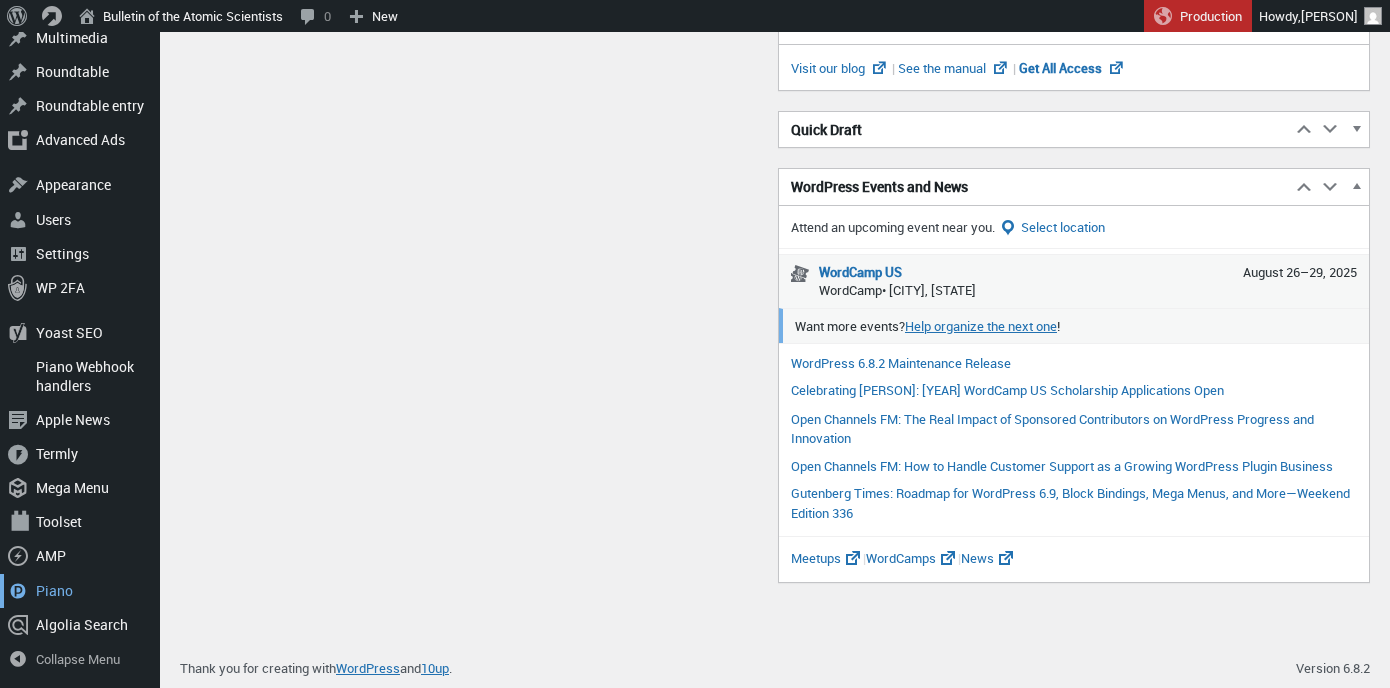 click on "Piano" at bounding box center [80, 591] 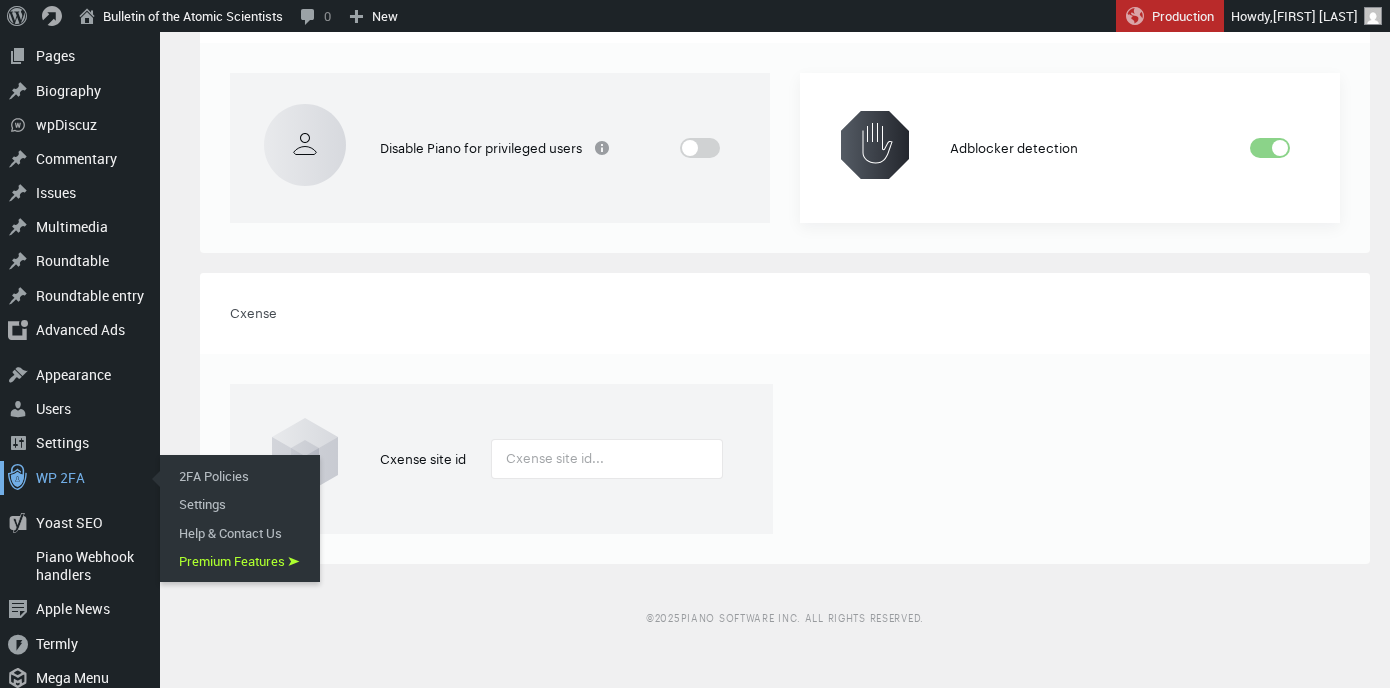 scroll, scrollTop: 256, scrollLeft: 0, axis: vertical 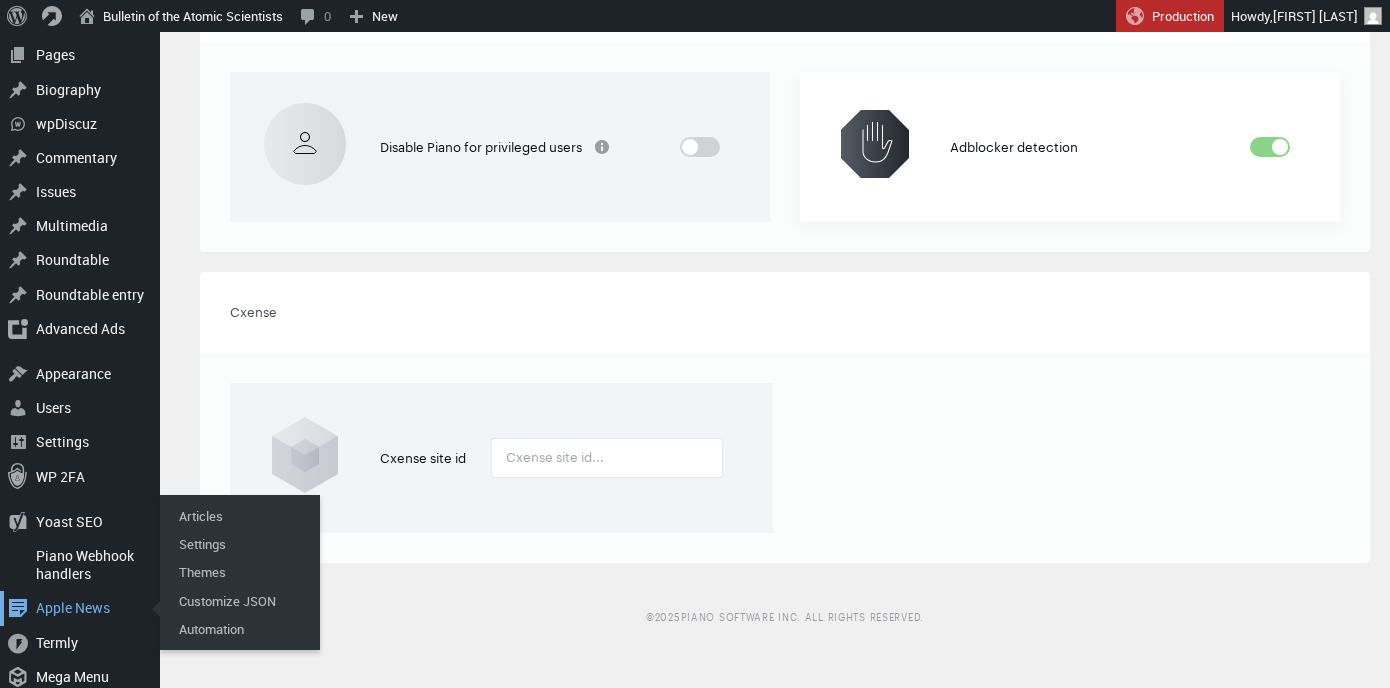 click on "Apple News" at bounding box center (80, 608) 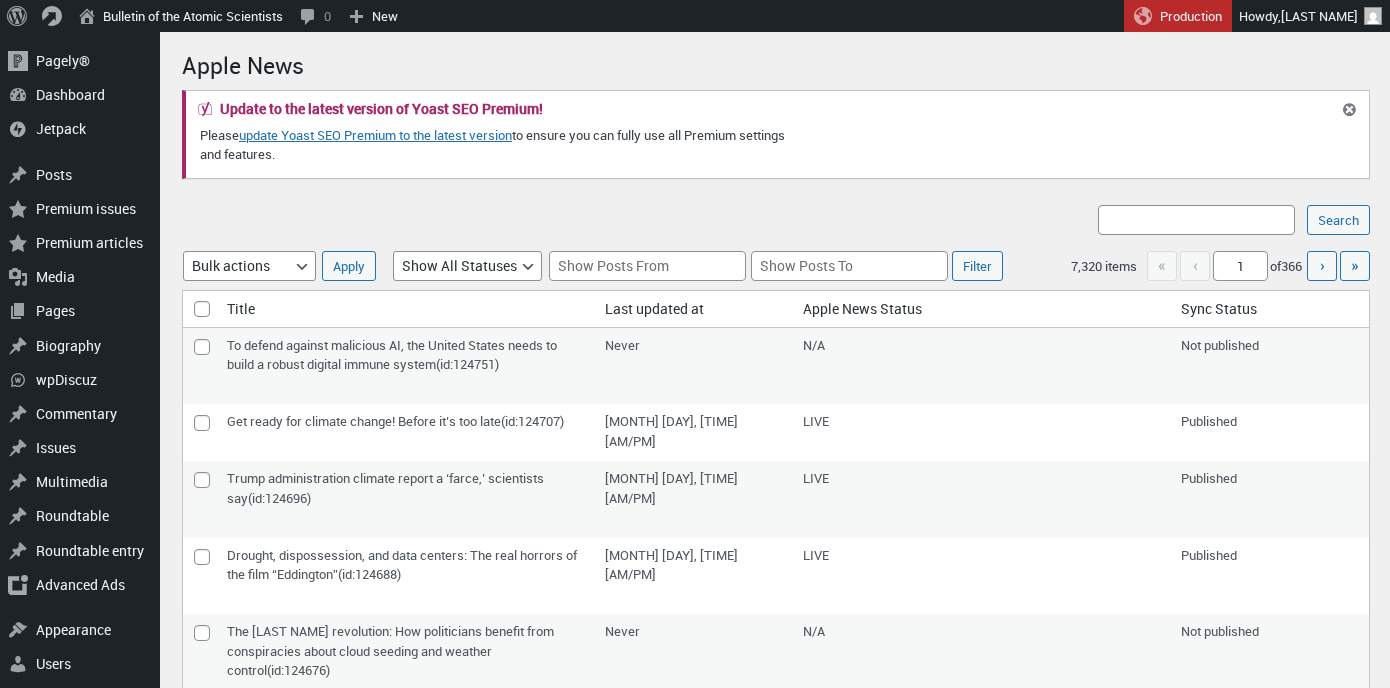 scroll, scrollTop: 0, scrollLeft: 0, axis: both 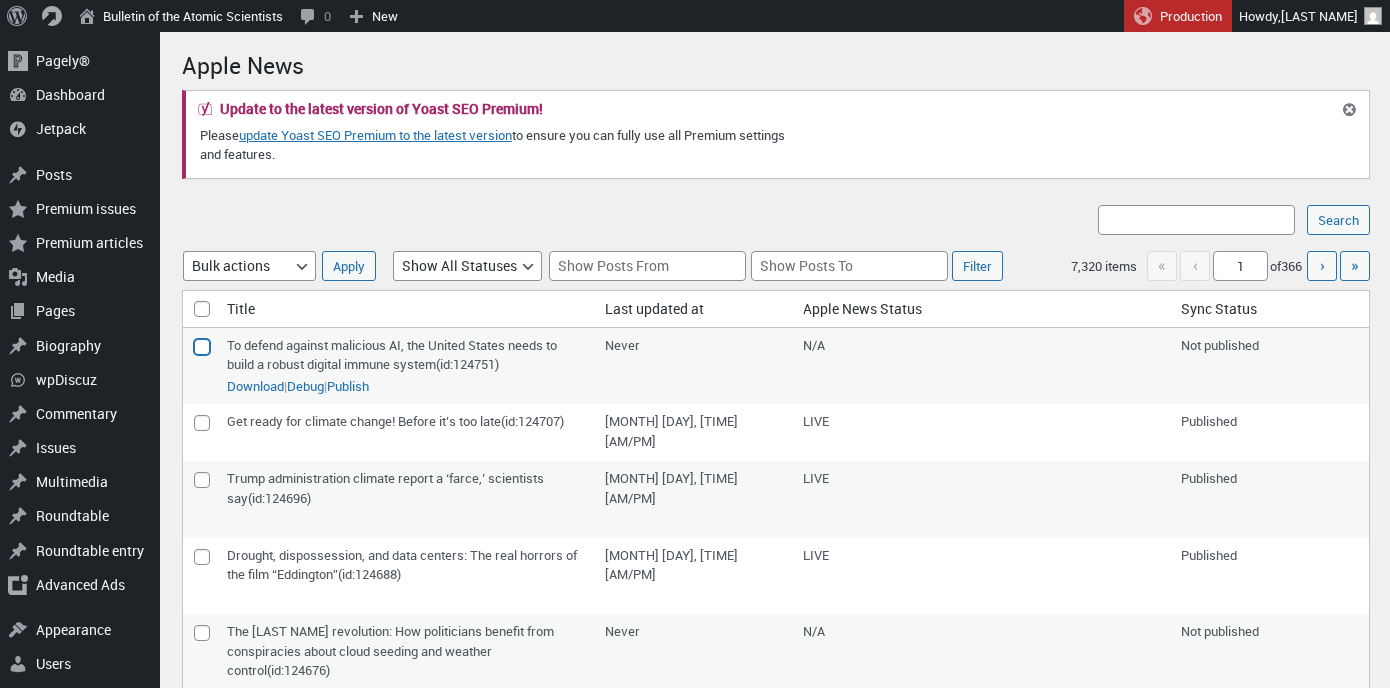 click at bounding box center [202, 347] 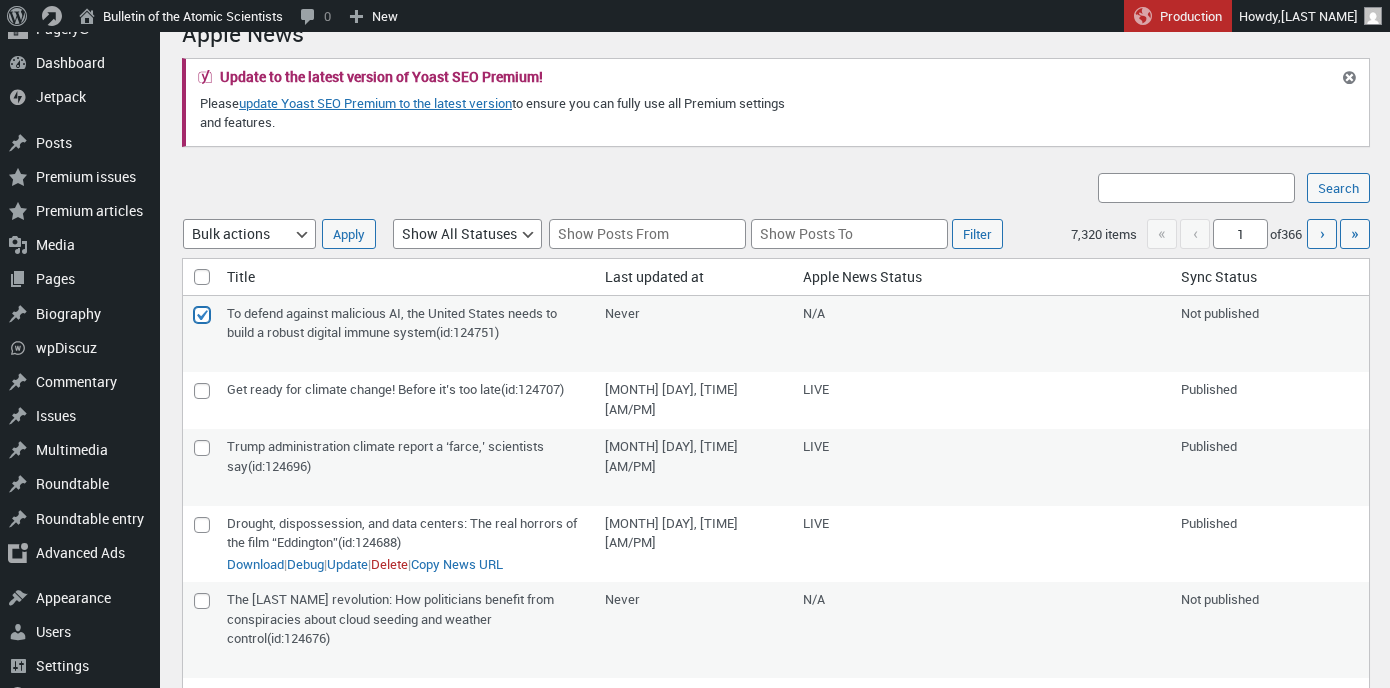 scroll, scrollTop: 33, scrollLeft: 0, axis: vertical 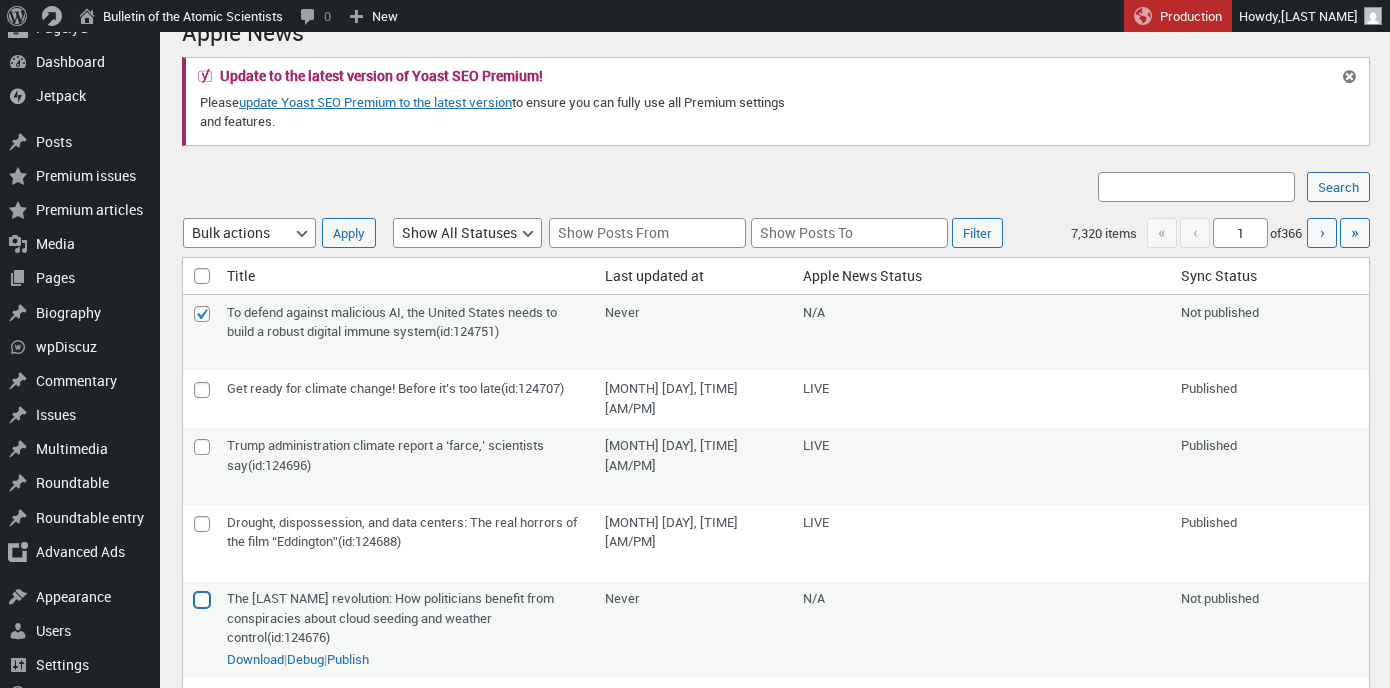 click at bounding box center [202, 600] 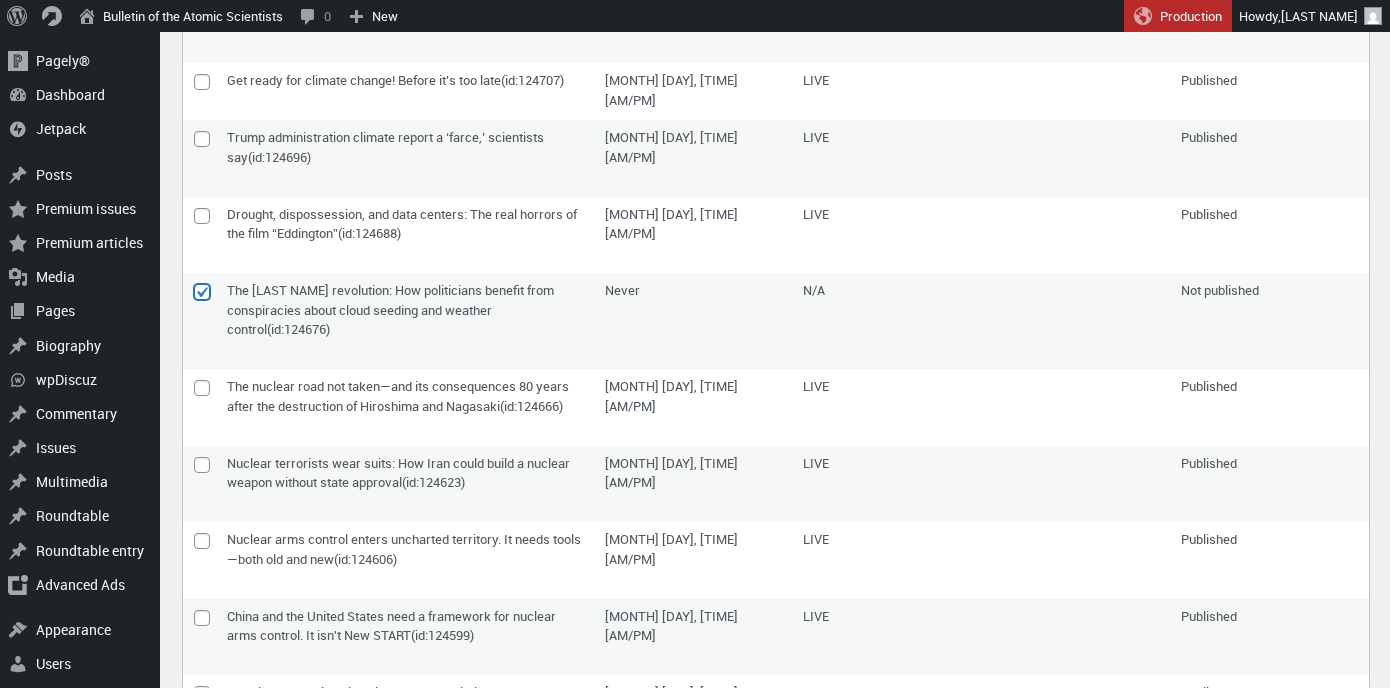 scroll, scrollTop: 0, scrollLeft: 0, axis: both 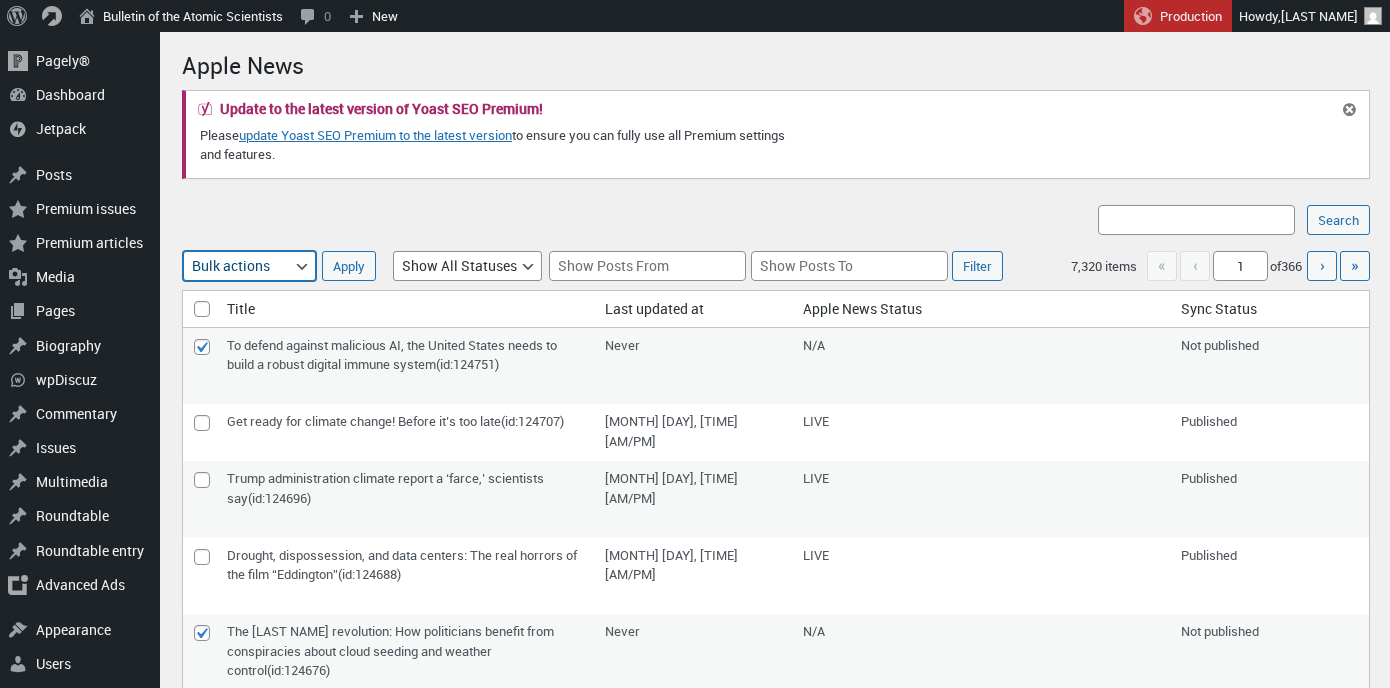 click on "Bulk actions
Publish/Update
Delete" at bounding box center [249, 266] 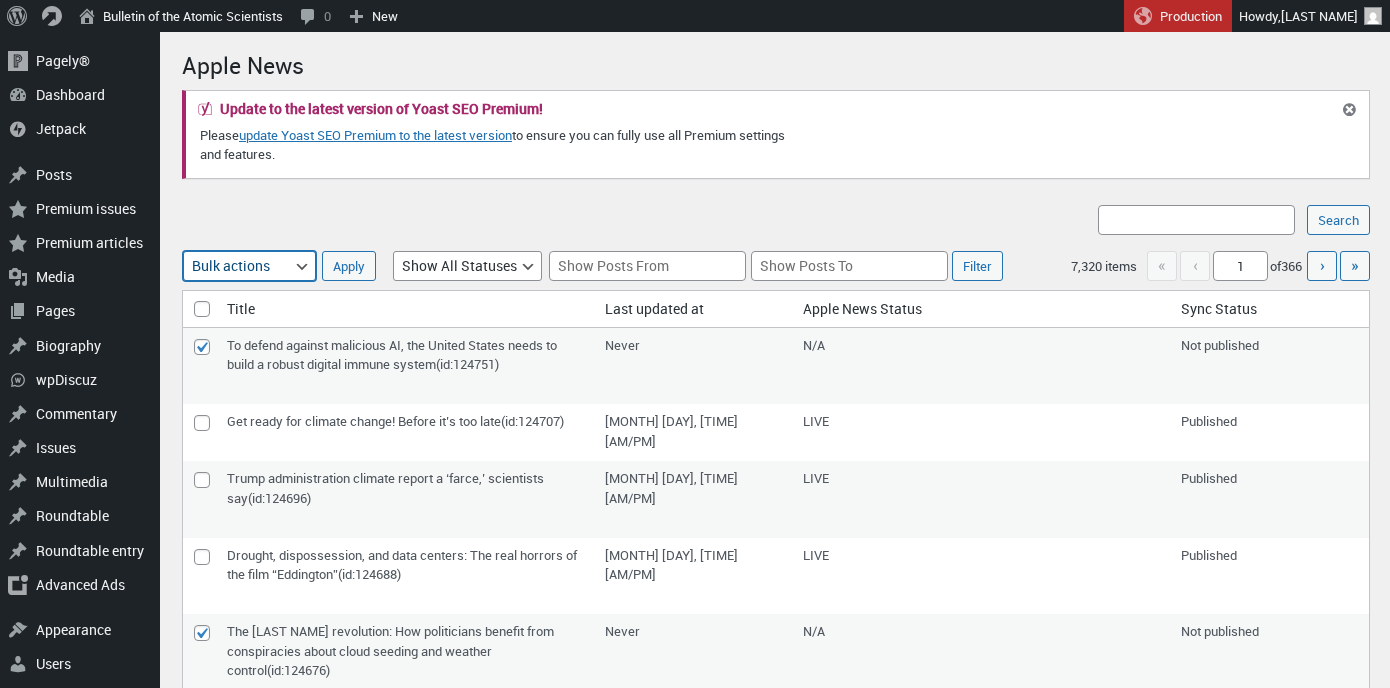 select on "apple_news_push" 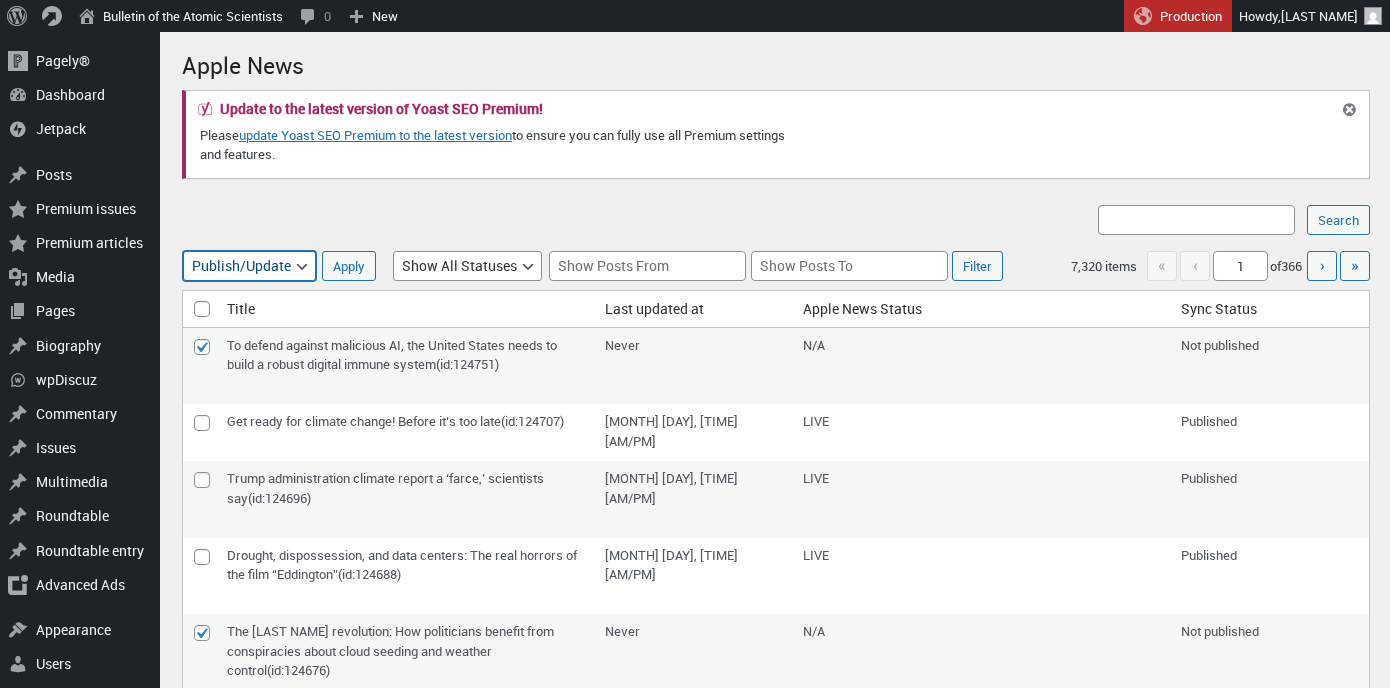 select on "apple_news_push" 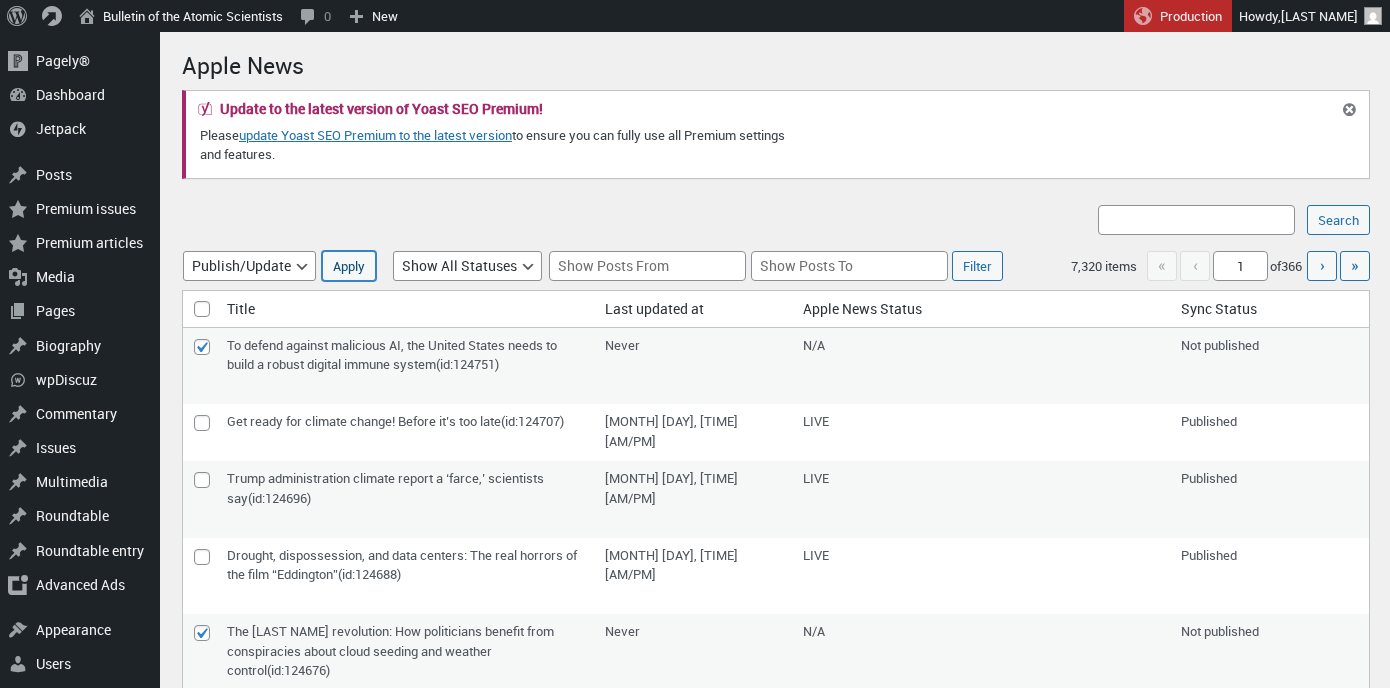 click on "Apply" at bounding box center [349, 266] 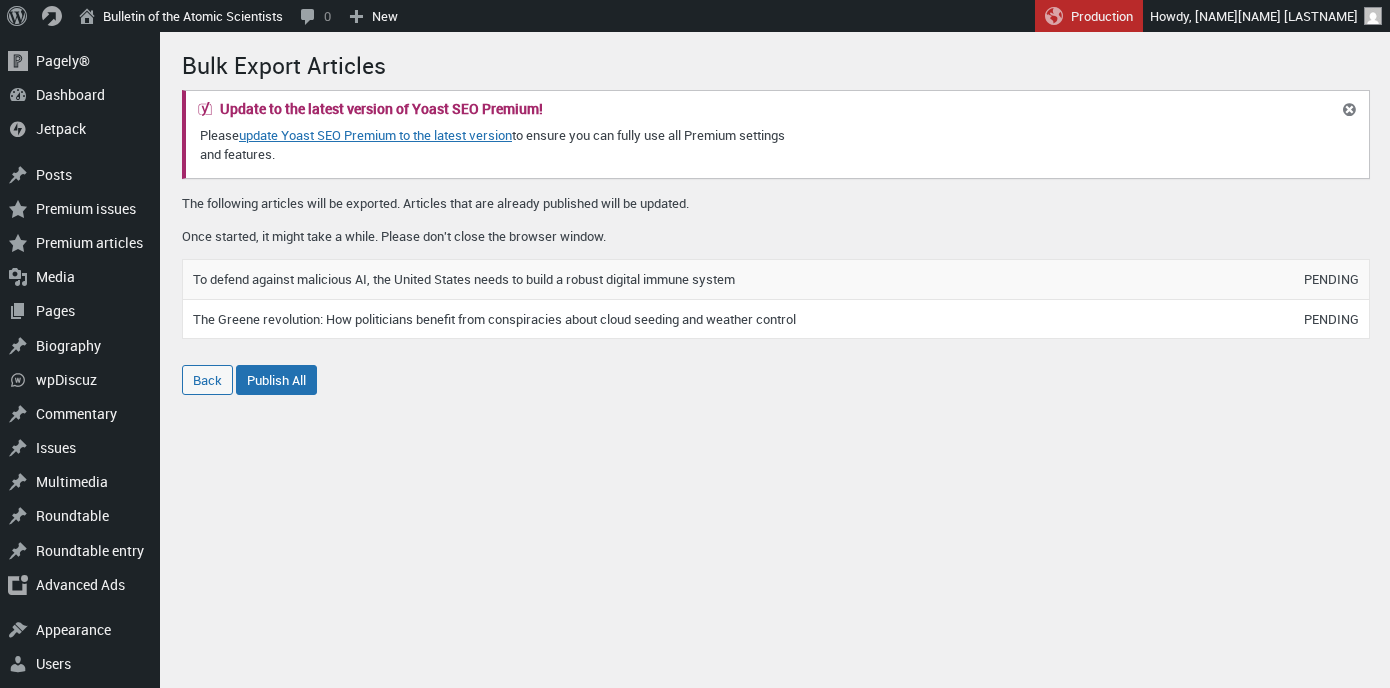 scroll, scrollTop: 0, scrollLeft: 0, axis: both 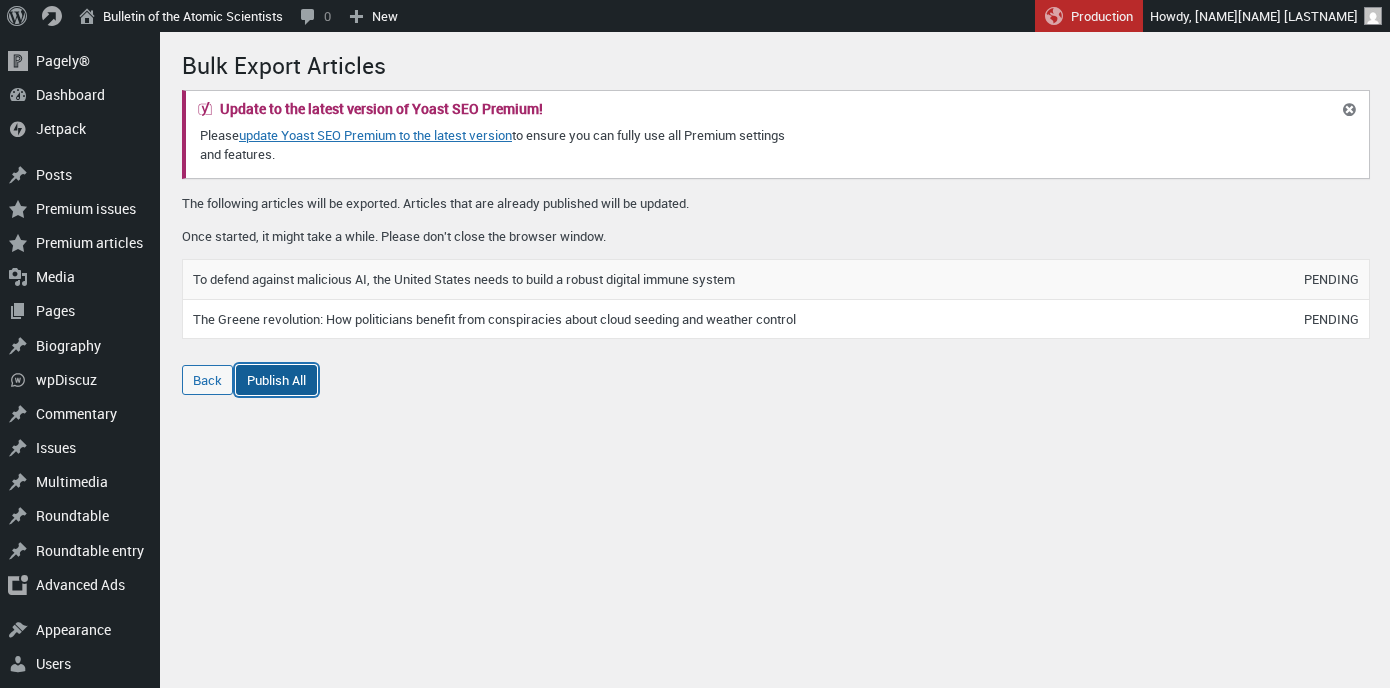 click on "Publish All" at bounding box center [276, 380] 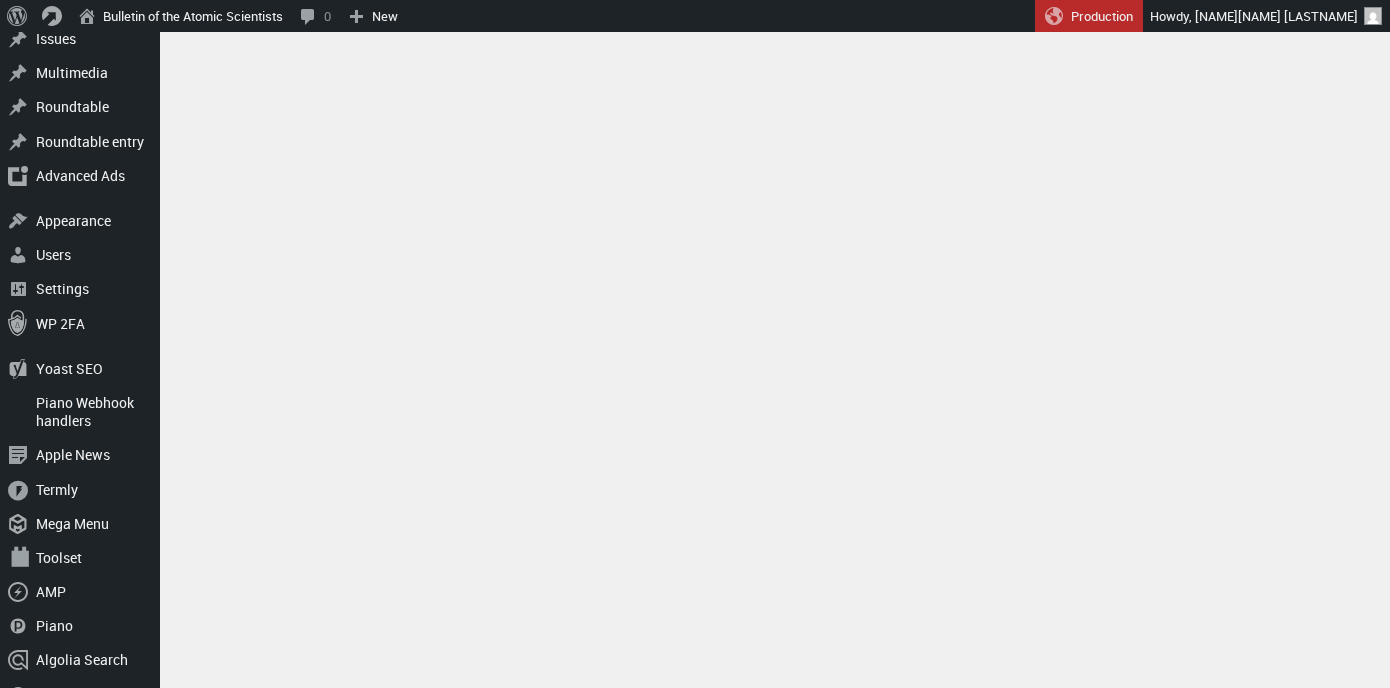scroll, scrollTop: 428, scrollLeft: 0, axis: vertical 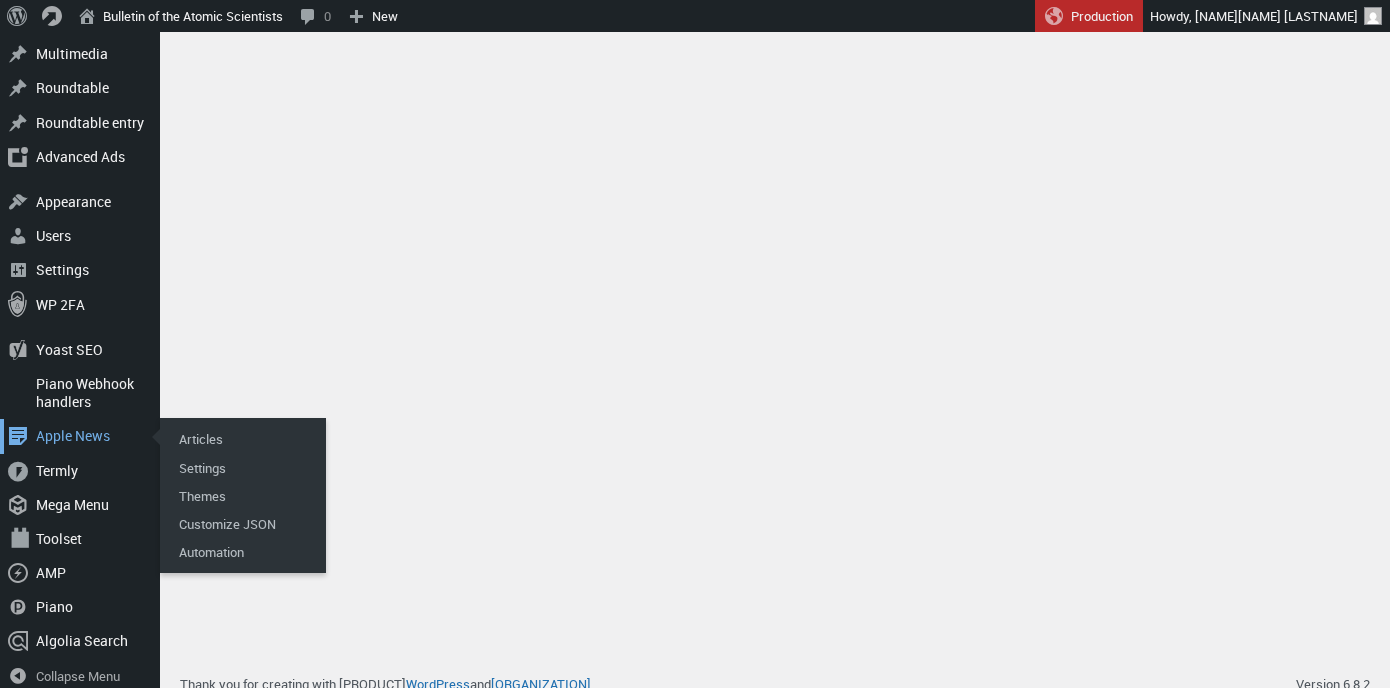 click on "Apple News" at bounding box center (80, 436) 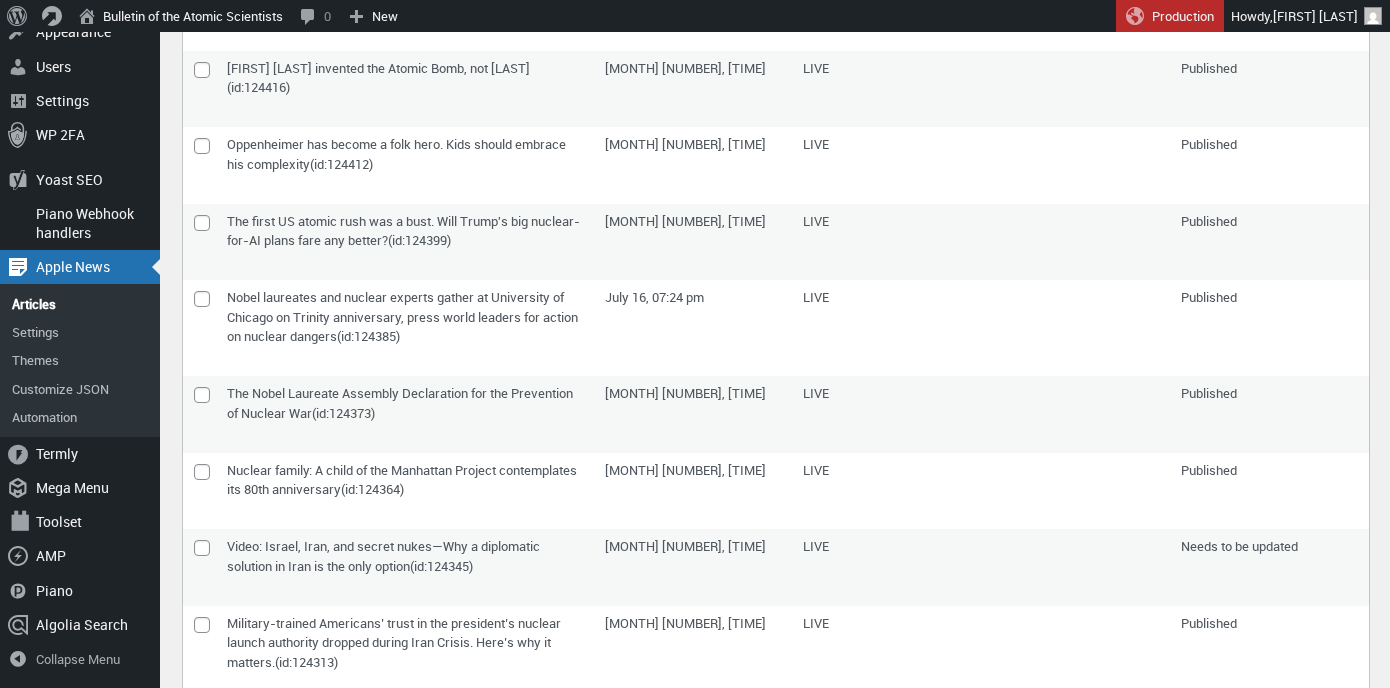 scroll, scrollTop: 1512, scrollLeft: 0, axis: vertical 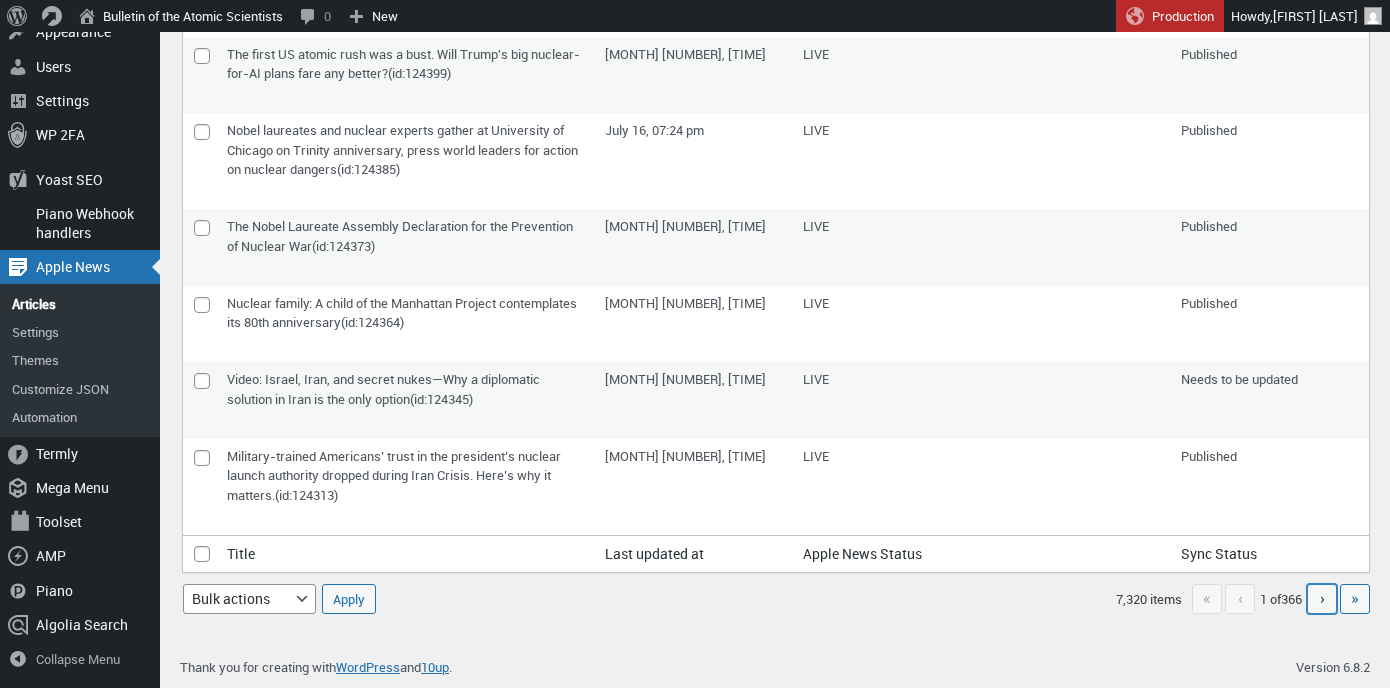 click on "Next page ›" at bounding box center [1322, 599] 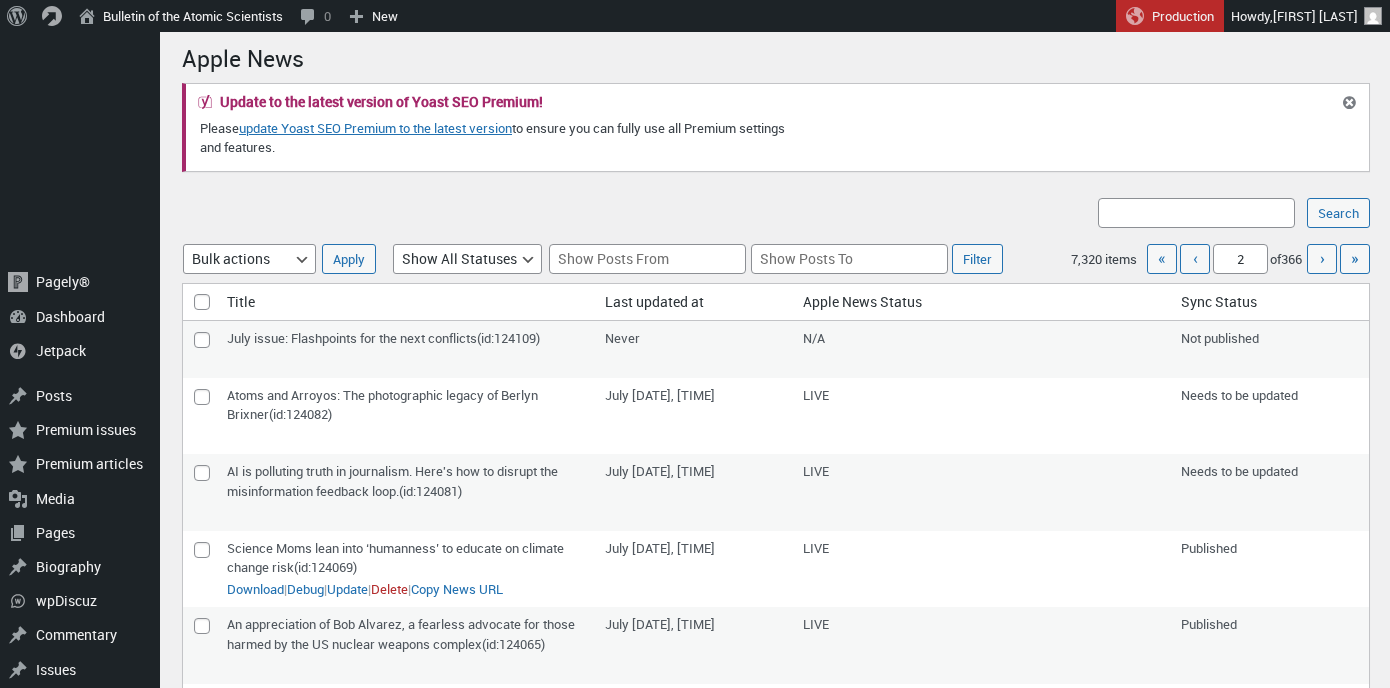 scroll, scrollTop: 0, scrollLeft: 0, axis: both 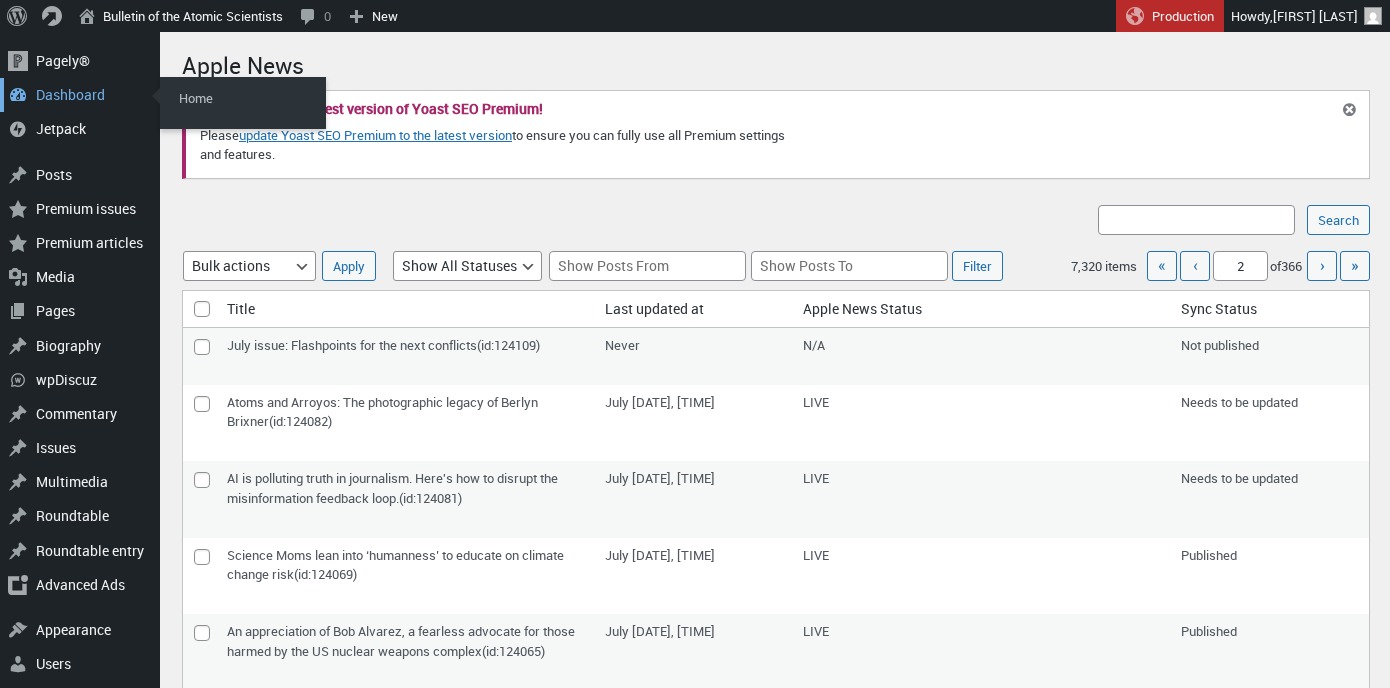 click on "Dashboard" at bounding box center [80, 95] 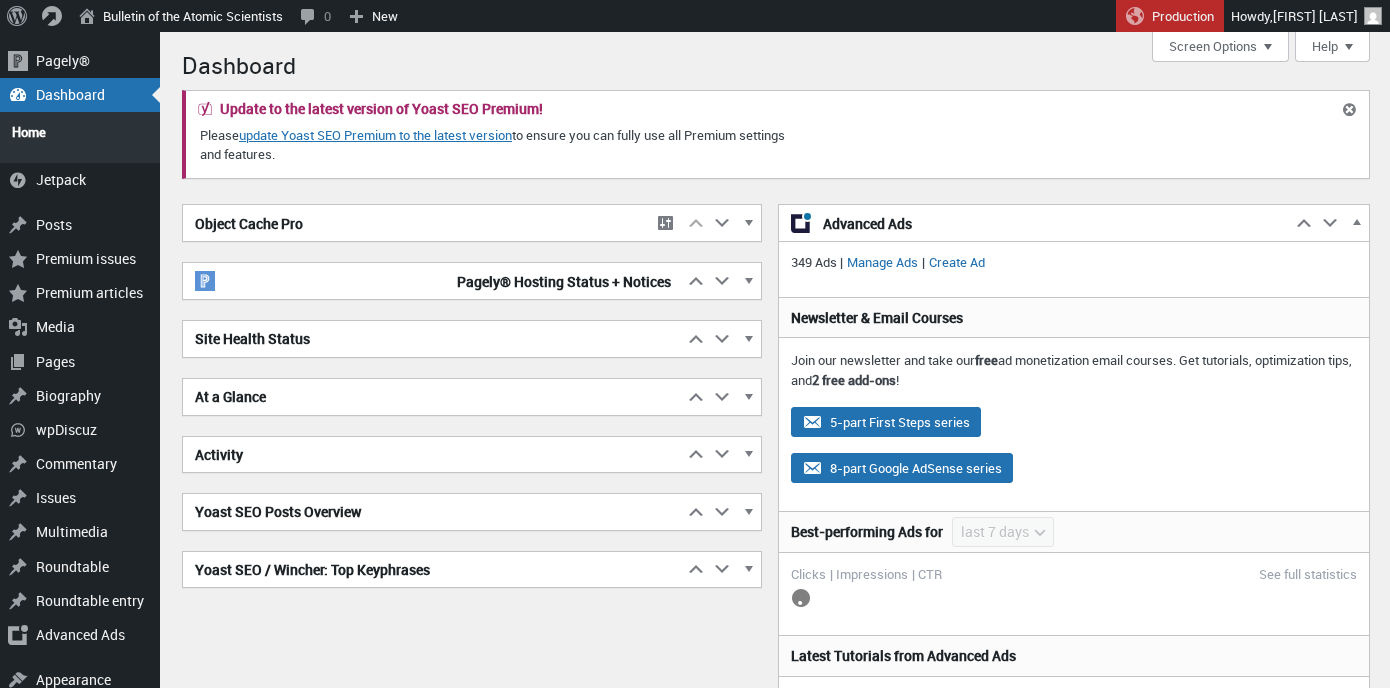 scroll, scrollTop: 0, scrollLeft: 0, axis: both 